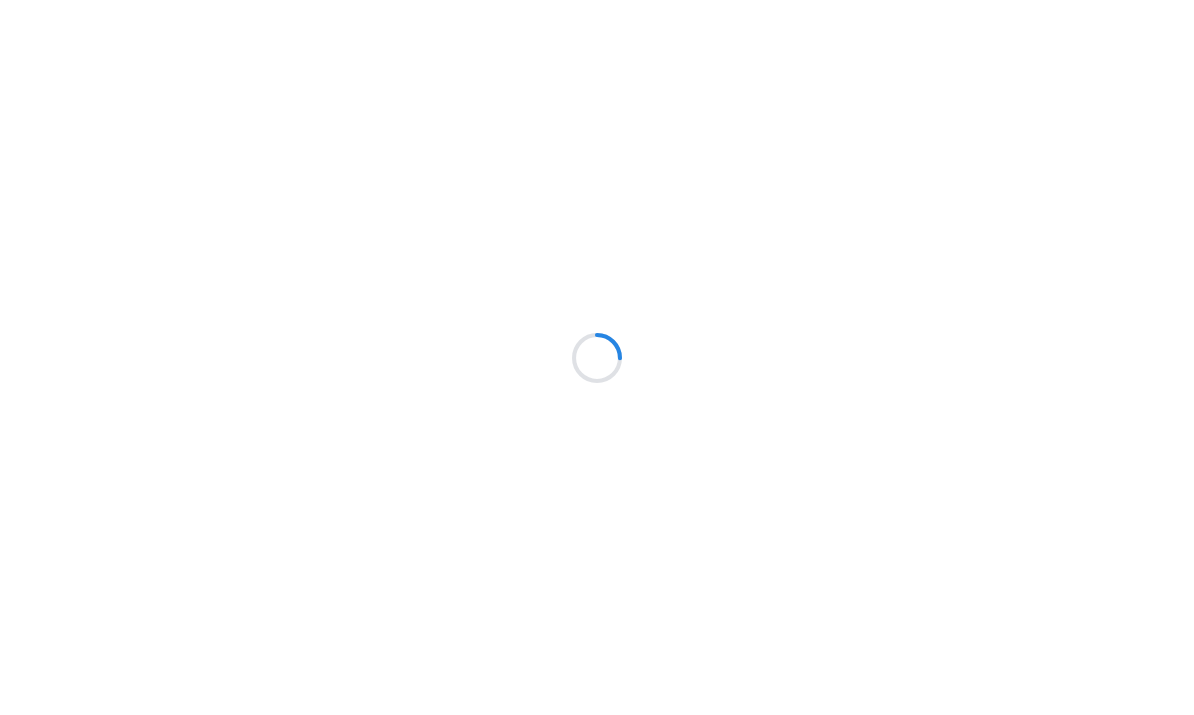 scroll, scrollTop: 0, scrollLeft: 0, axis: both 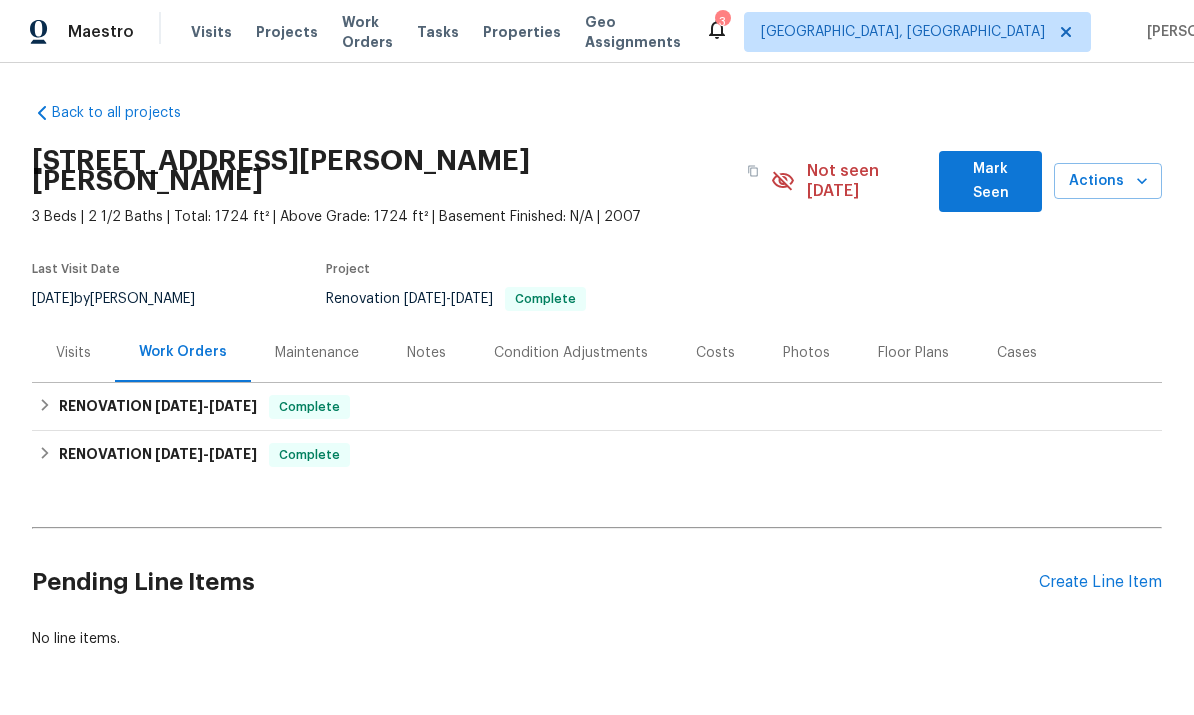 click on "Create Line Item" at bounding box center (1100, 582) 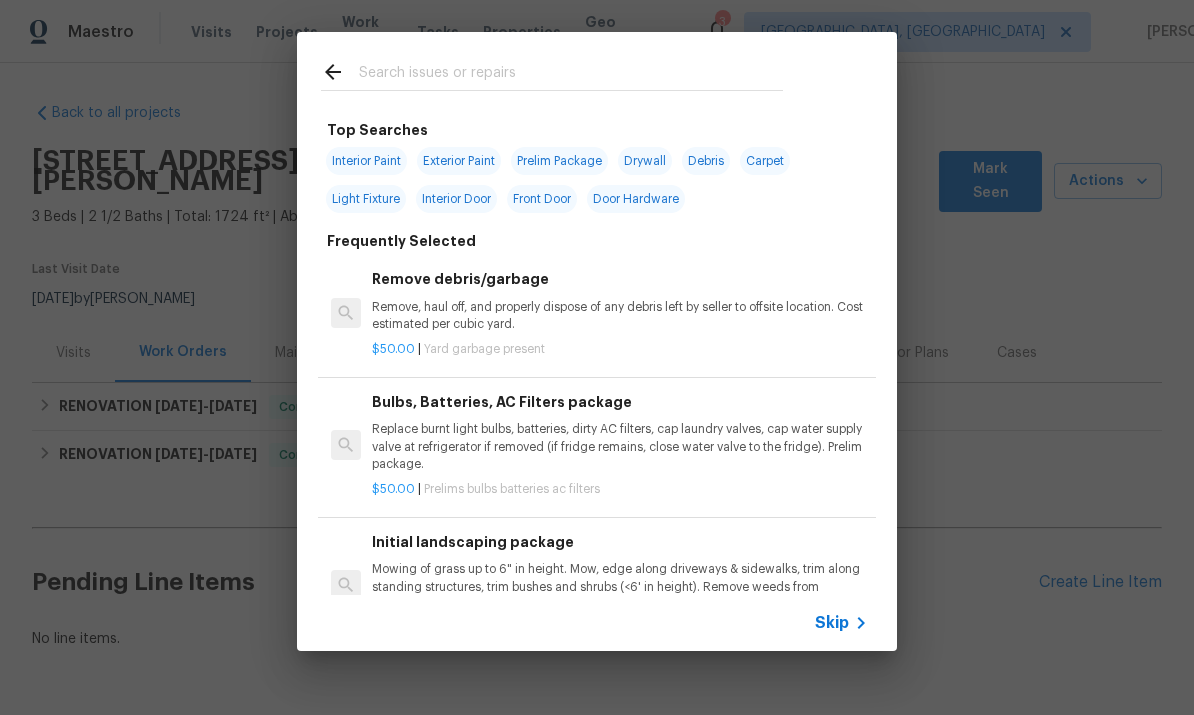 click at bounding box center (552, 71) 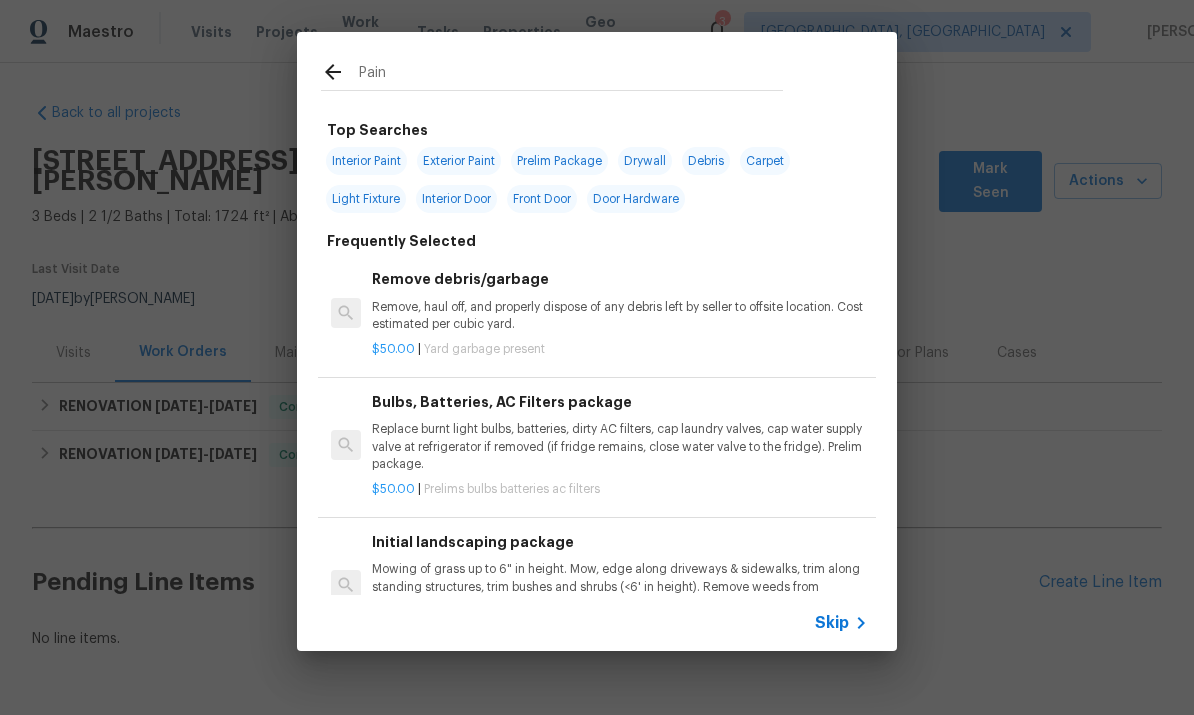 type on "Paint" 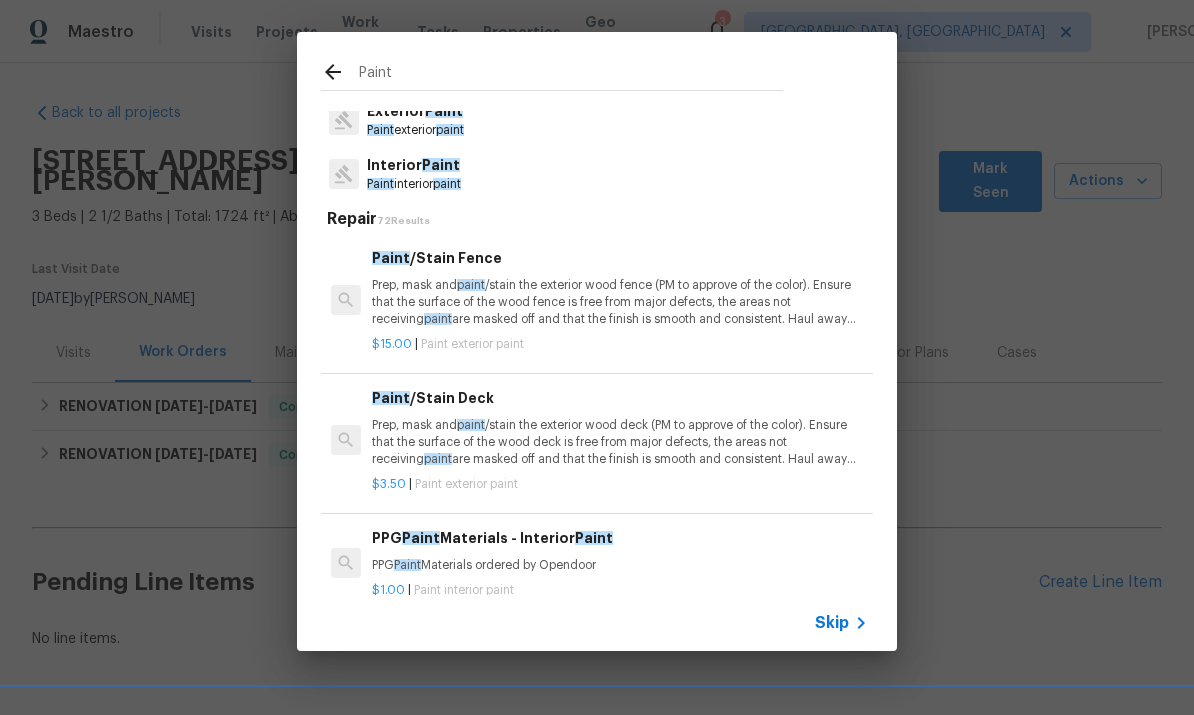 click on "Interior  Paint" at bounding box center [414, 165] 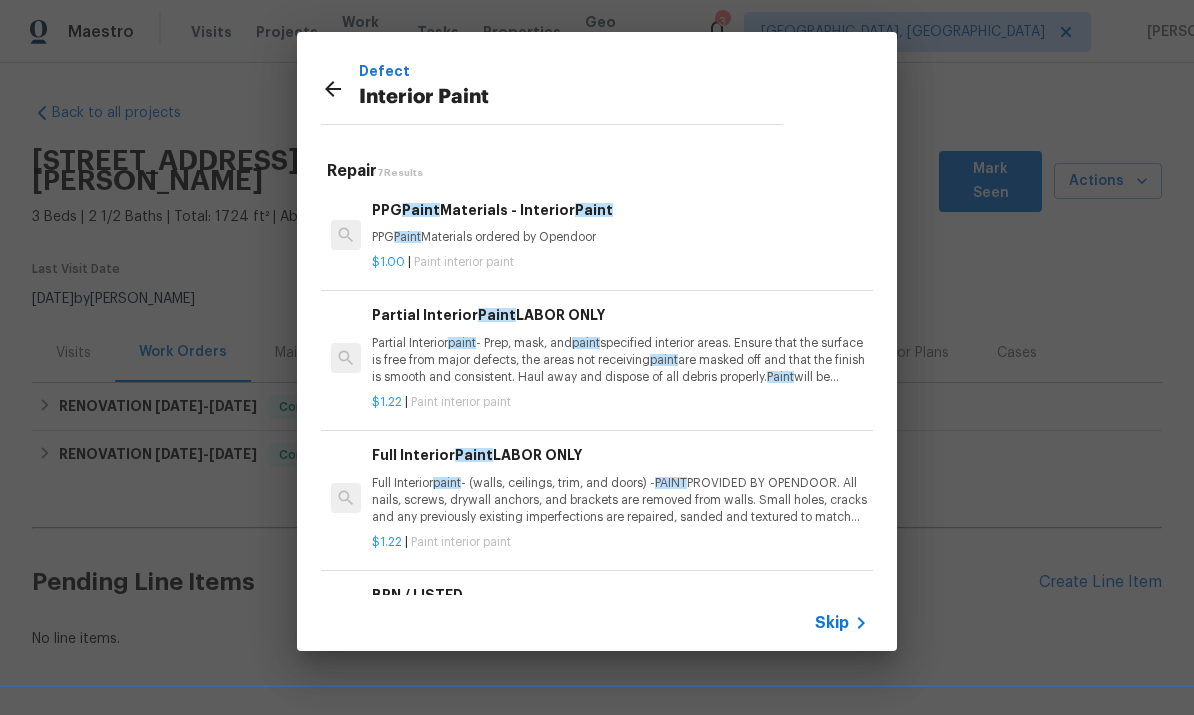 scroll, scrollTop: 0, scrollLeft: 0, axis: both 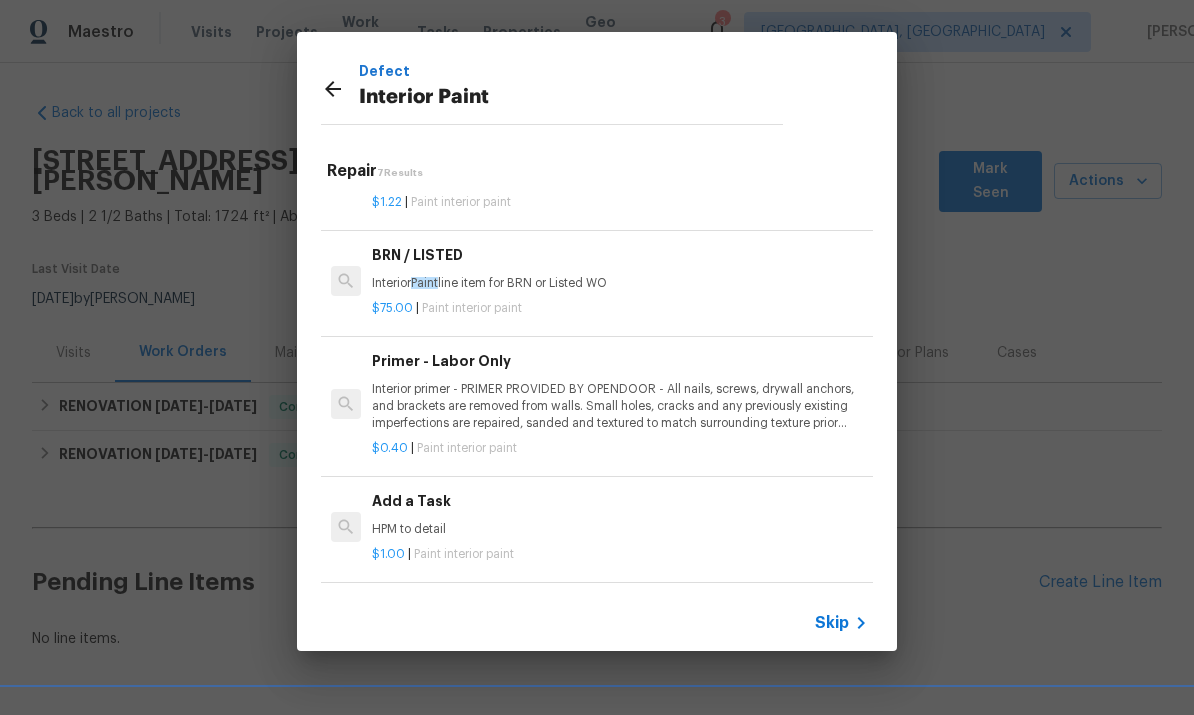 click on "Add a Task" at bounding box center [620, 501] 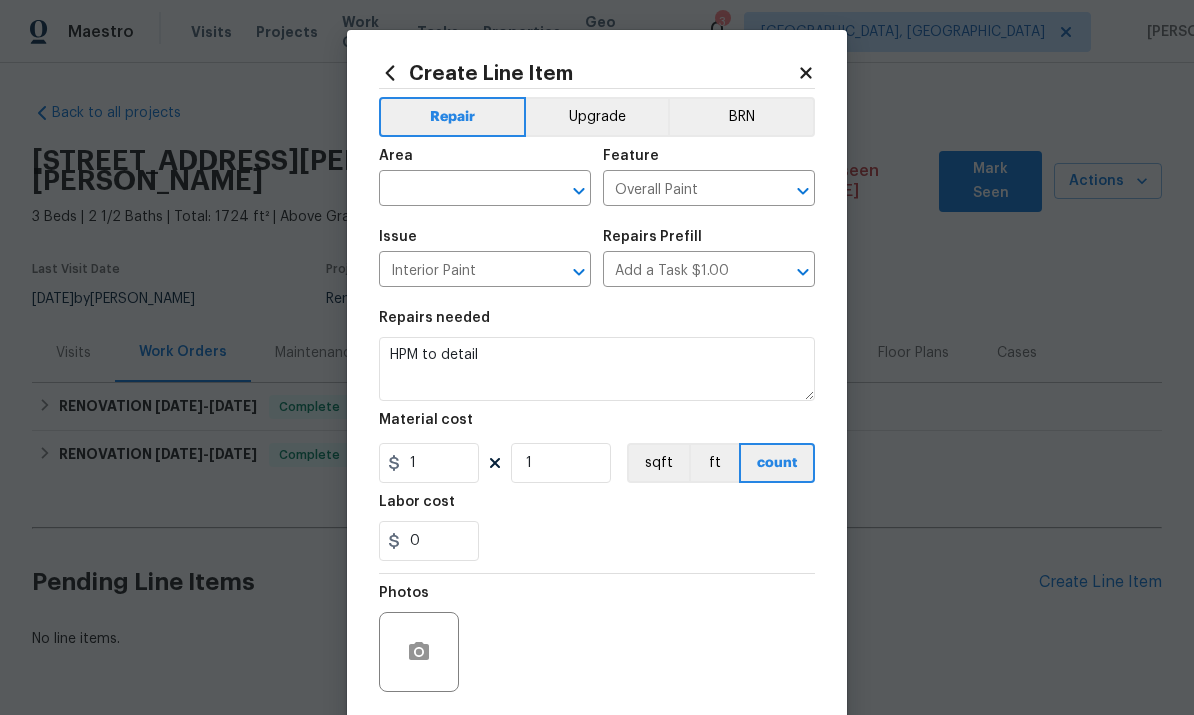 click at bounding box center [457, 190] 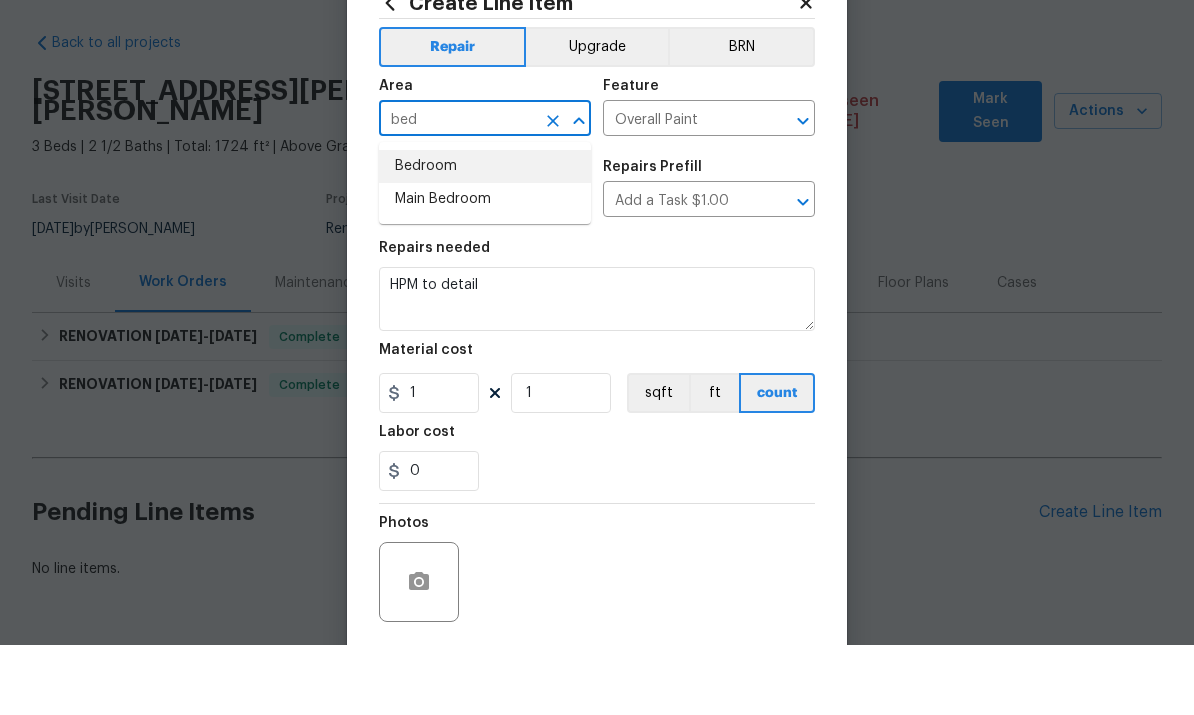 click on "Bedroom" at bounding box center [485, 236] 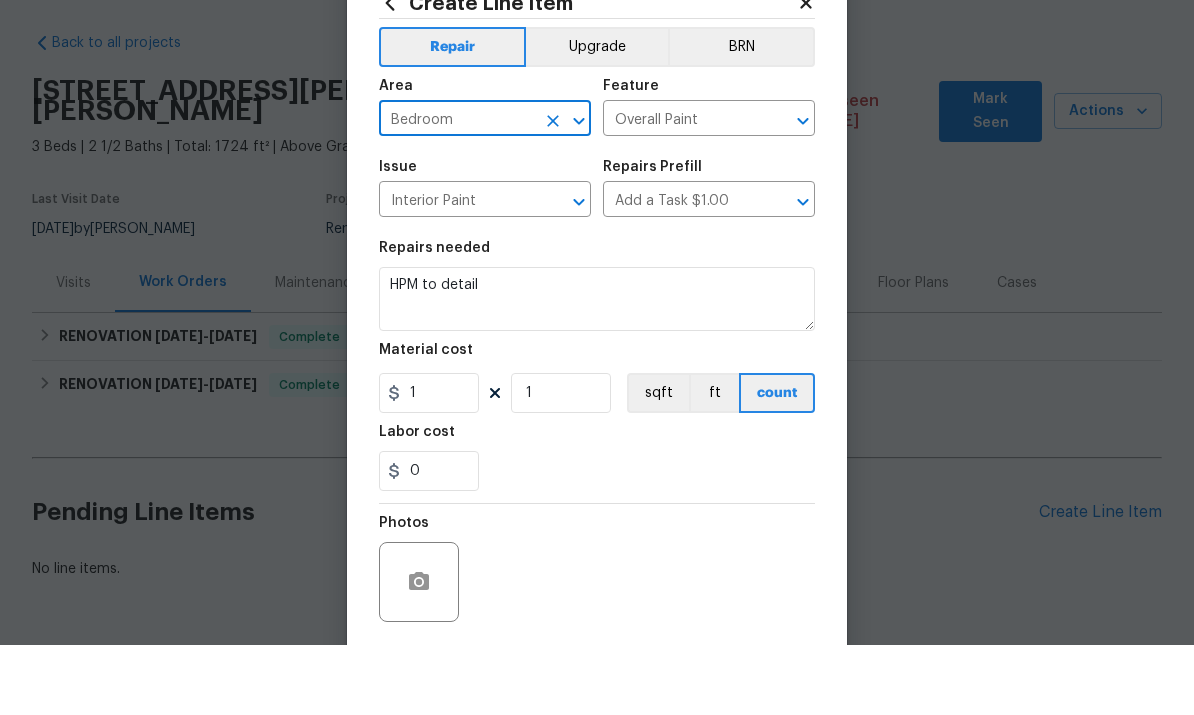 scroll, scrollTop: 49, scrollLeft: 0, axis: vertical 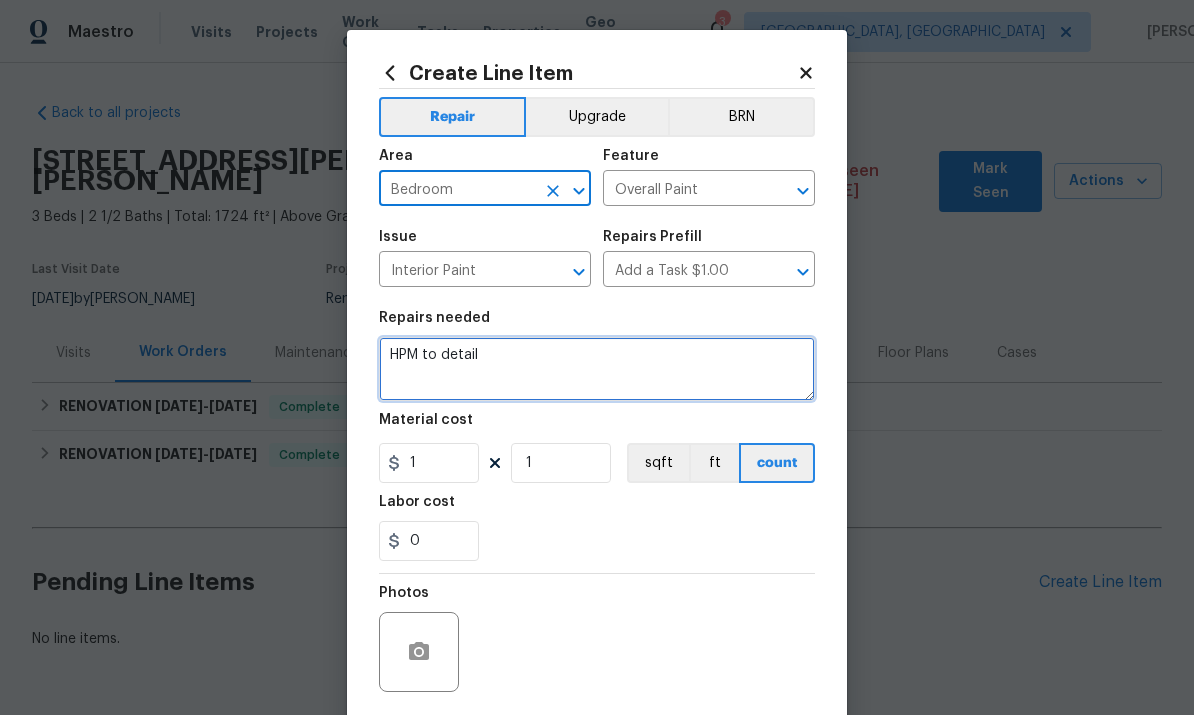 click on "HPM to detail" at bounding box center (597, 369) 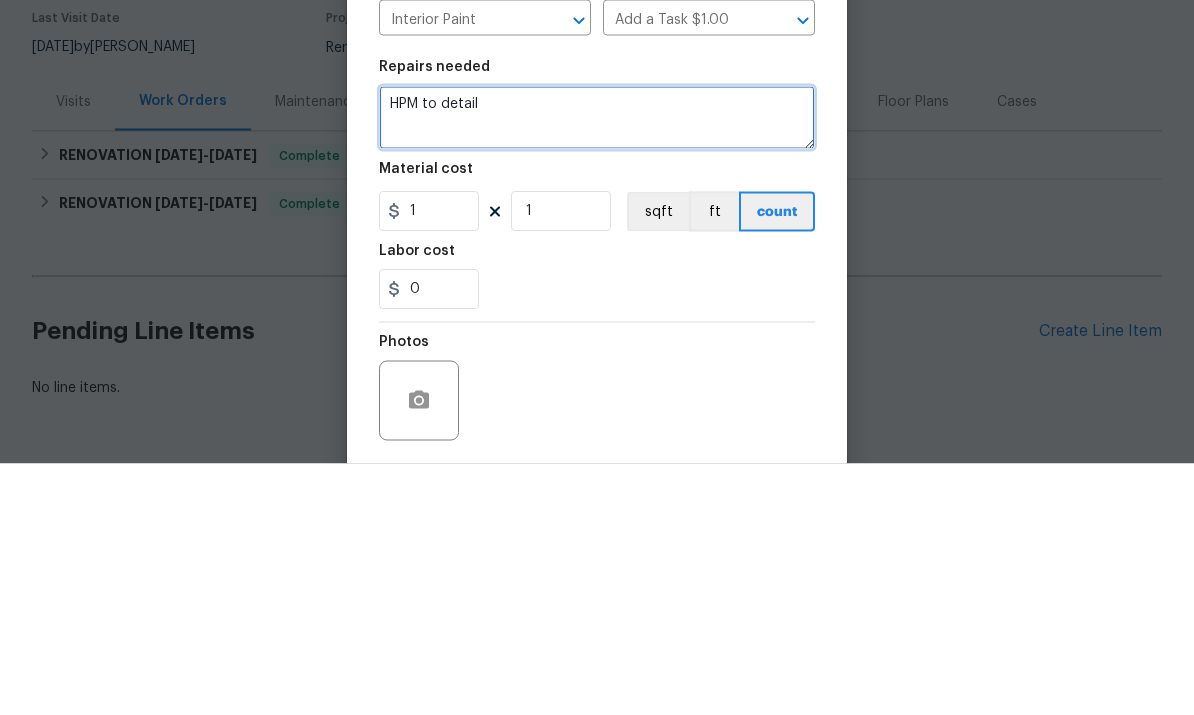 click on "HPM to detail" at bounding box center (597, 369) 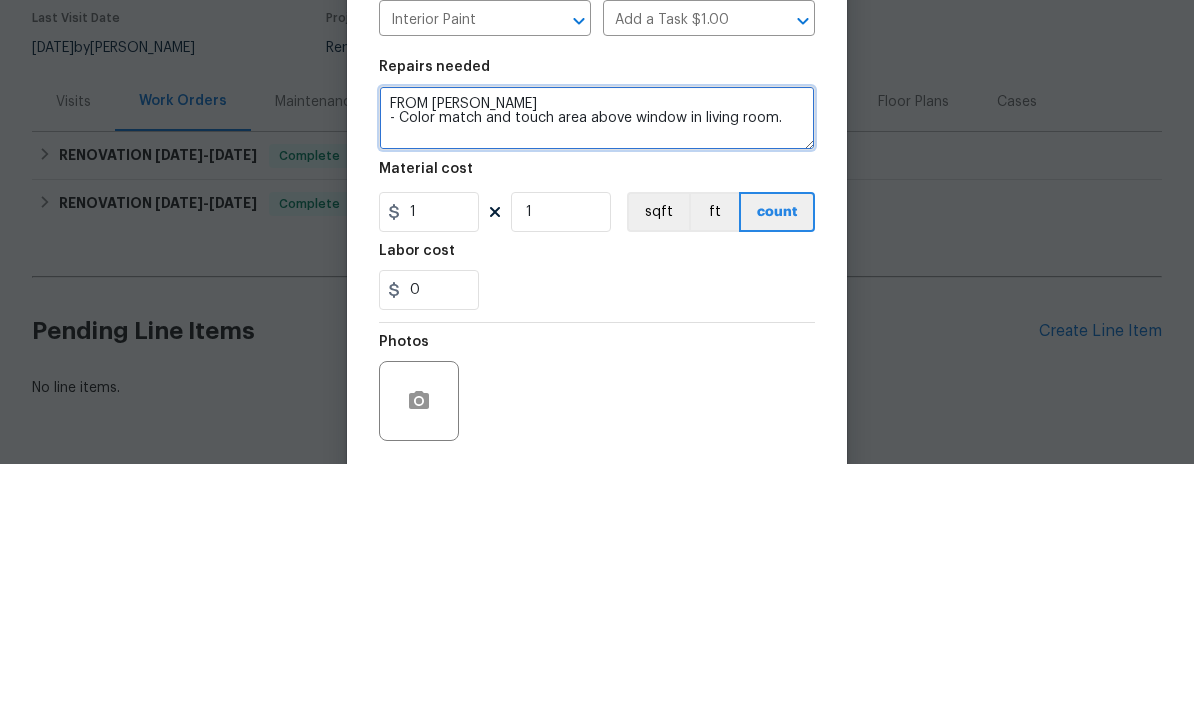 click on "FROM PAUL
- Color match and touch area above window in living room." at bounding box center (597, 369) 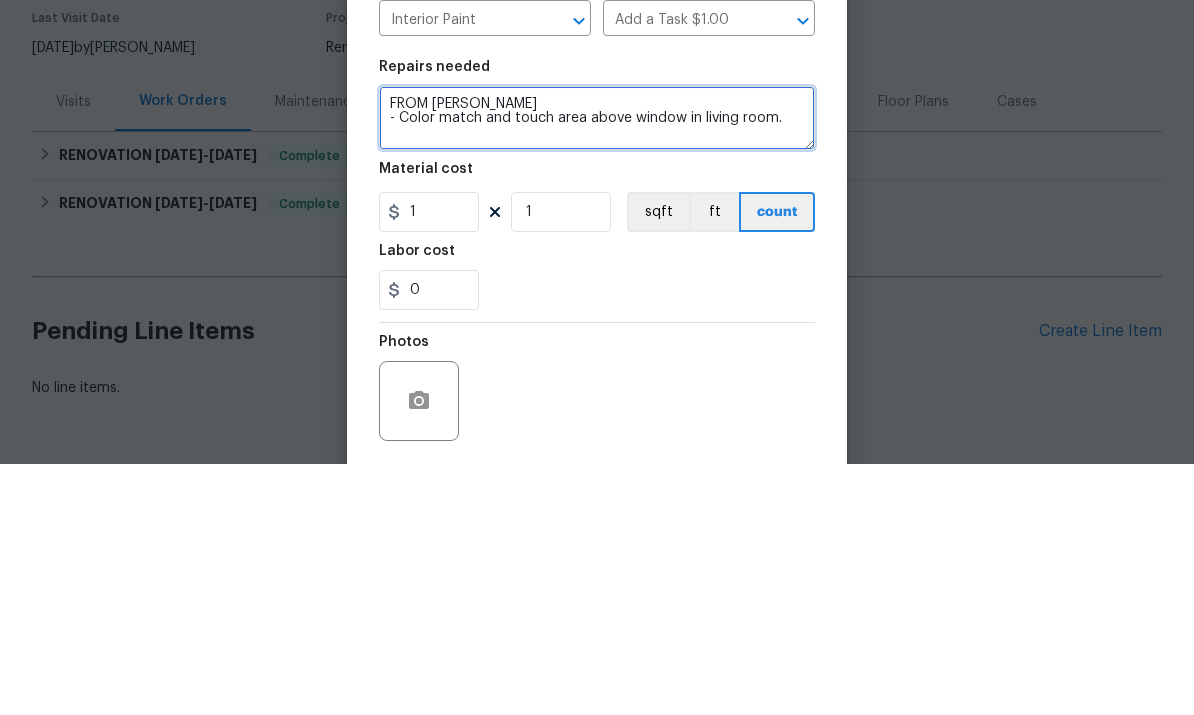 click on "FROM PAUL
- Color match and touch area above window in living room." at bounding box center (597, 369) 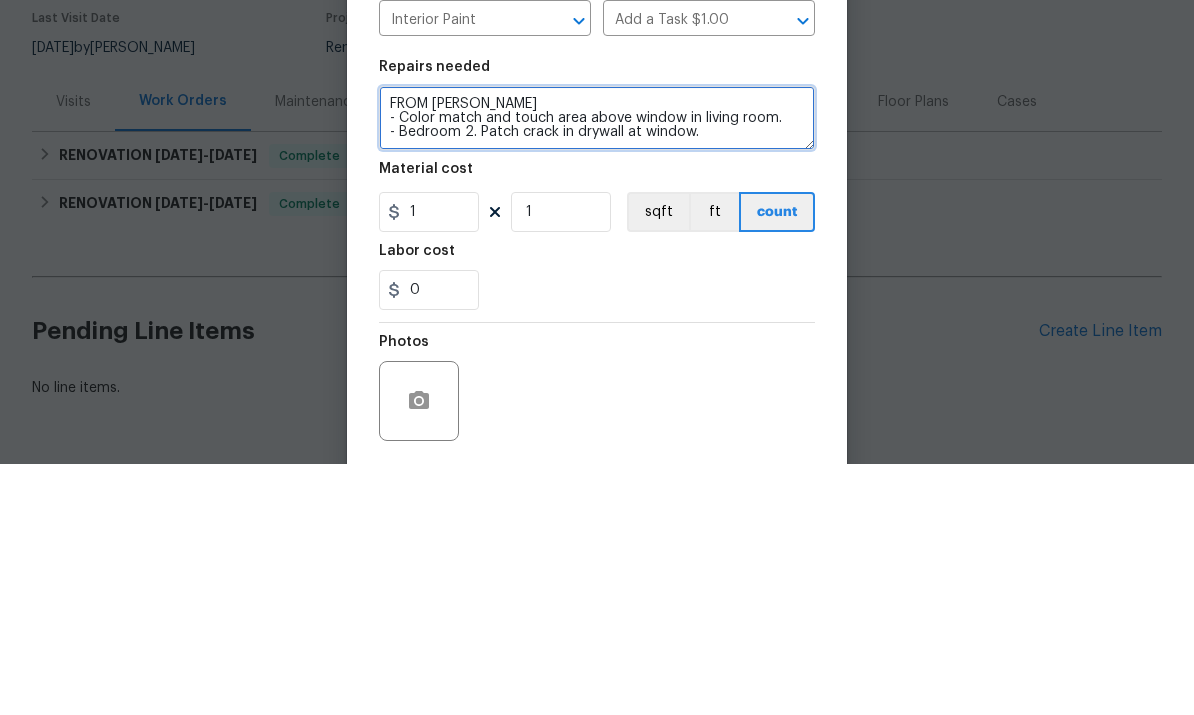 click on "FROM PAUL
- Color match and touch area above window in living room.
- Bedroom 2. Patch crack in drywall at window." at bounding box center [597, 369] 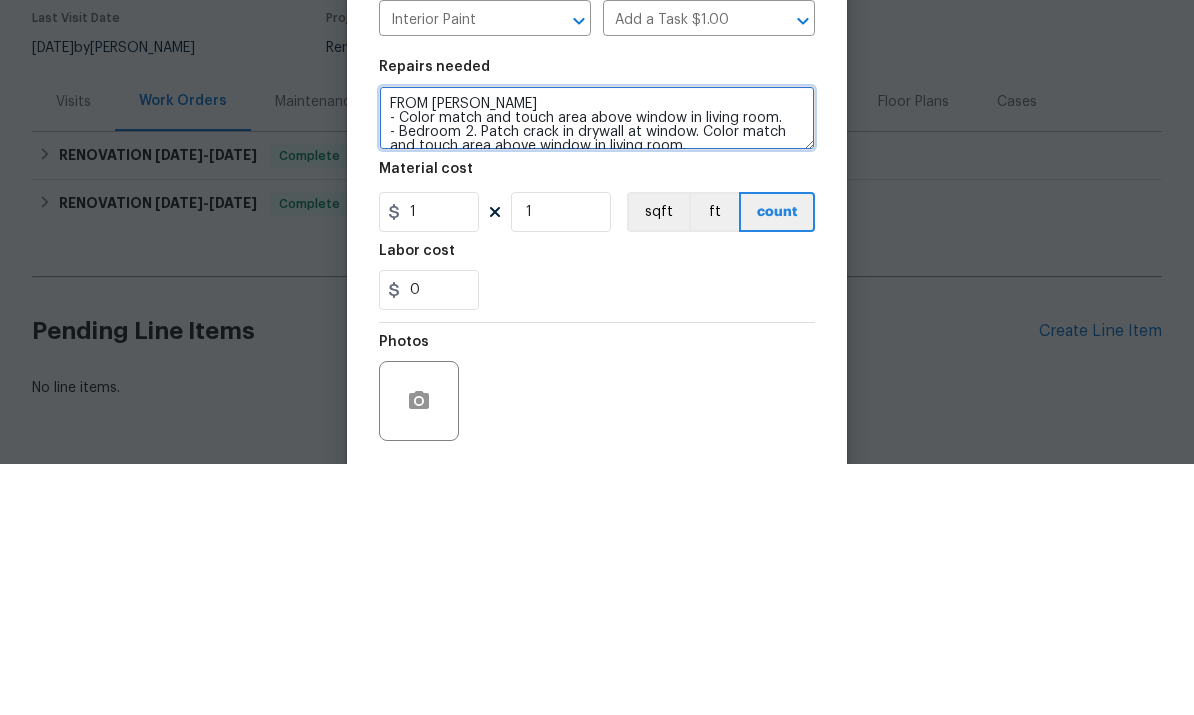scroll, scrollTop: 4, scrollLeft: 0, axis: vertical 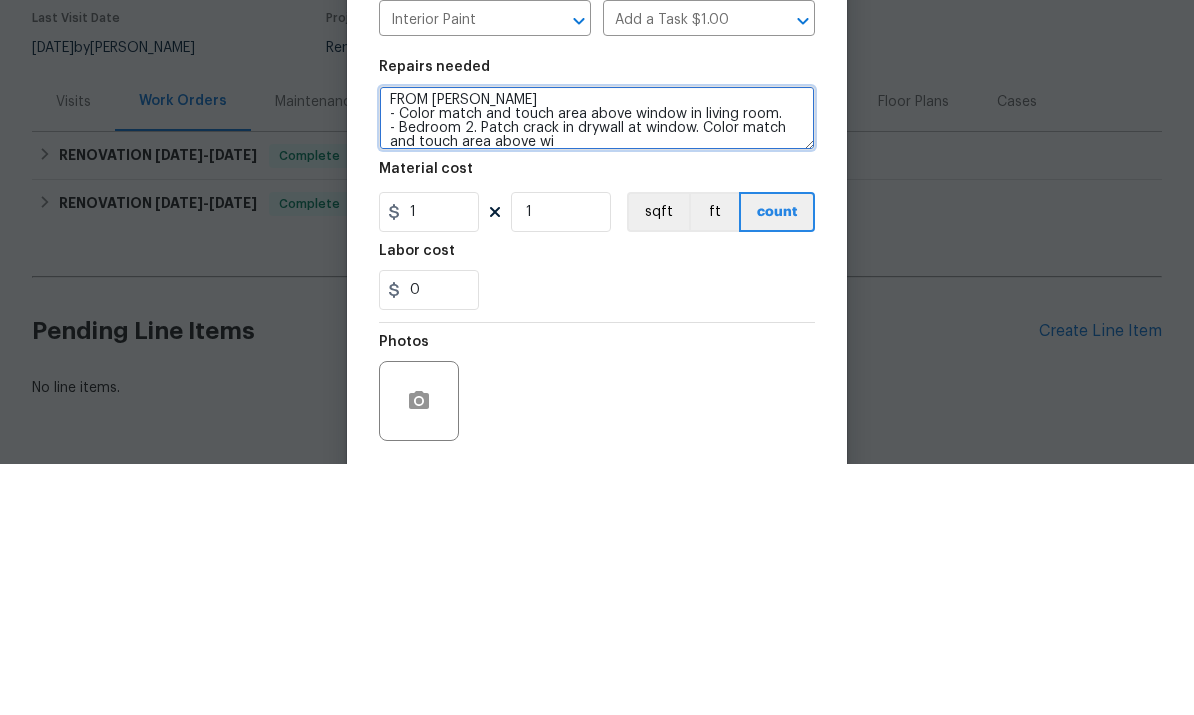 click on "FROM PAUL
- Color match and touch area above window in living room.
- Bedroom 2. Patch crack in drywall at window. Color match and touch area above wi" at bounding box center (597, 369) 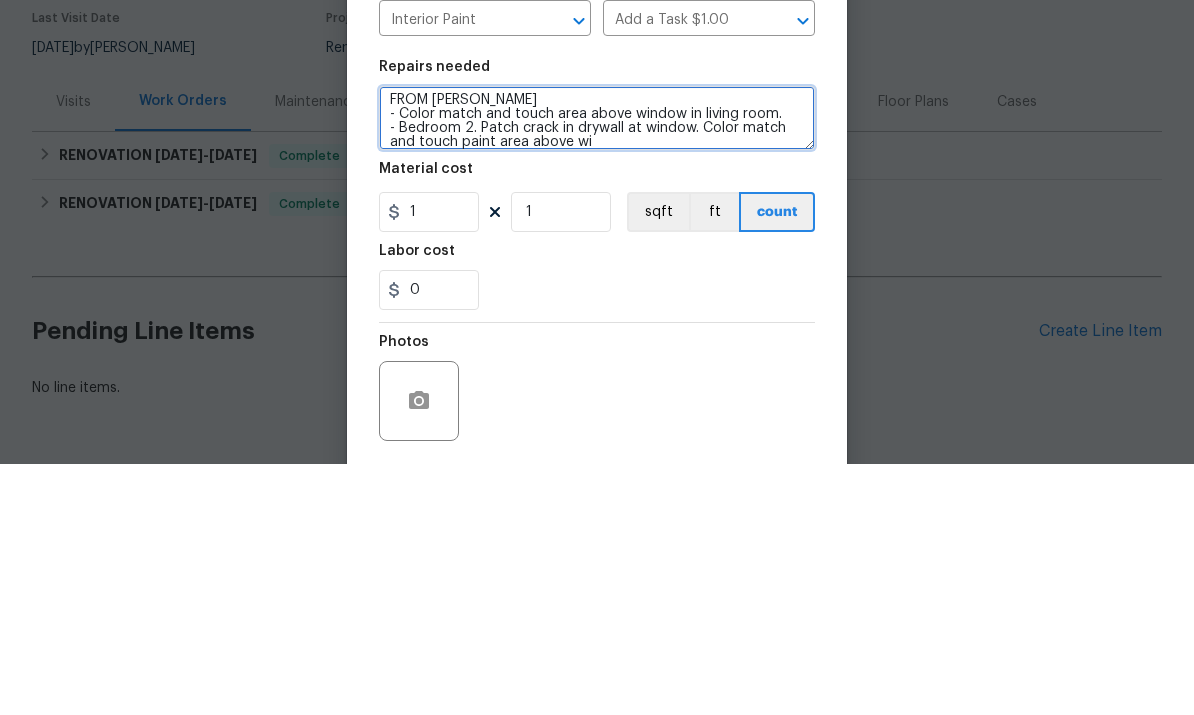 click on "FROM PAUL
- Color match and touch area above window in living room.
- Bedroom 2. Patch crack in drywall at window. Color match and touch paint area above wi" at bounding box center [597, 369] 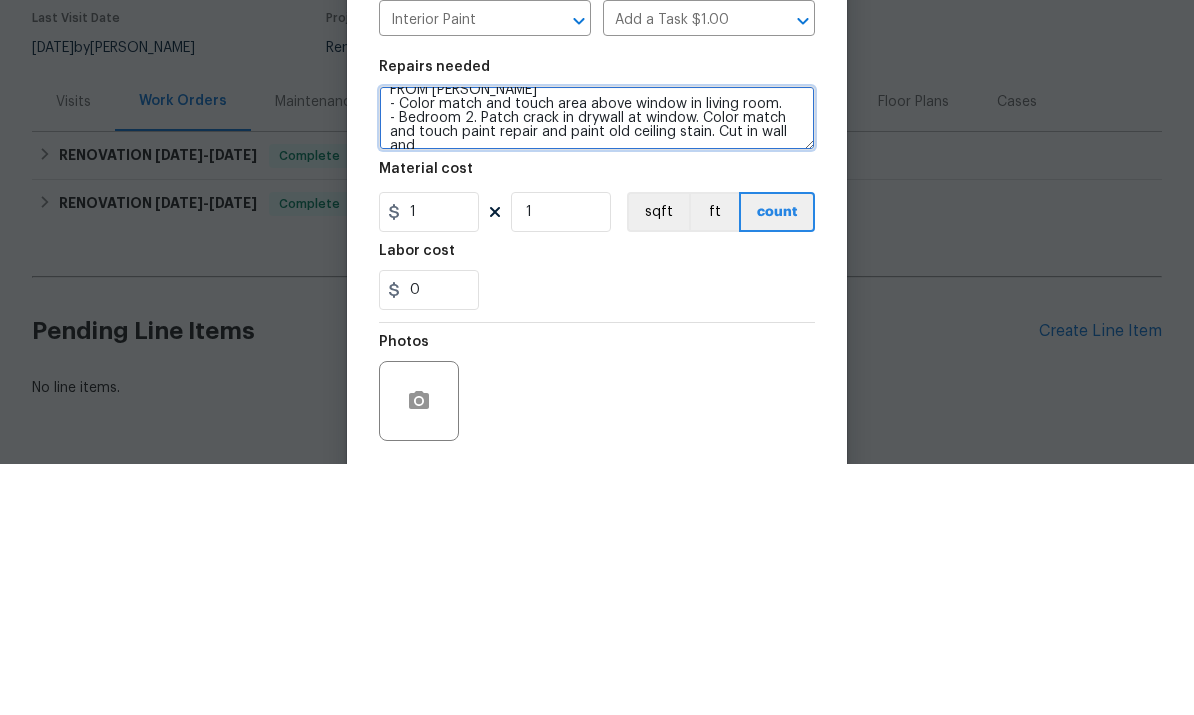 scroll, scrollTop: 18, scrollLeft: 0, axis: vertical 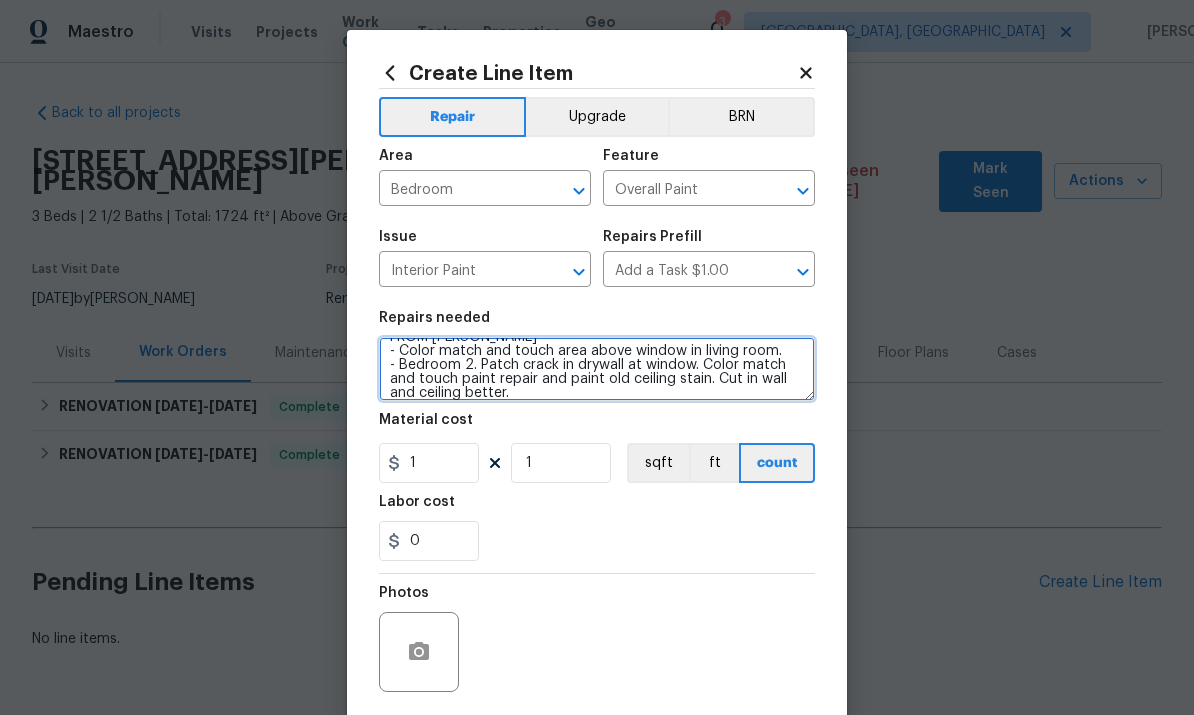 click on "FROM PAUL
- Color match and touch area above window in living room.
- Bedroom 2. Patch crack in drywall at window. Color match and touch paint repair and paint old ceiling stain. Cut in wall and ceiling better." at bounding box center [597, 369] 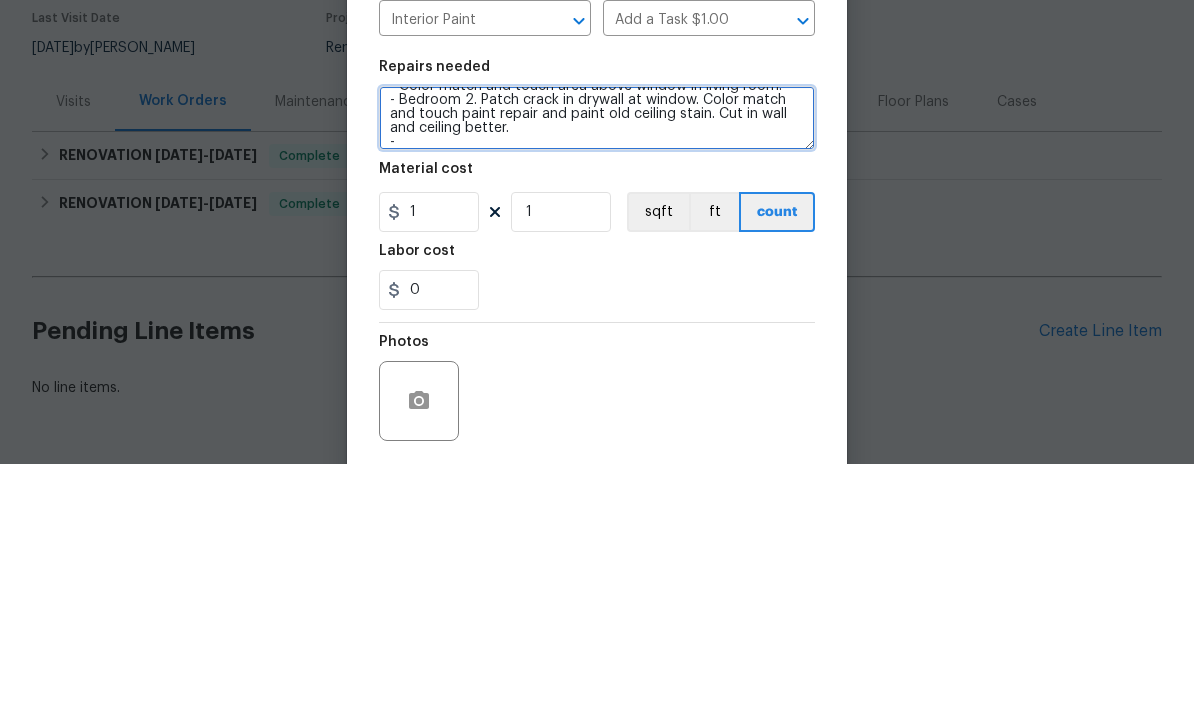 scroll, scrollTop: 32, scrollLeft: 0, axis: vertical 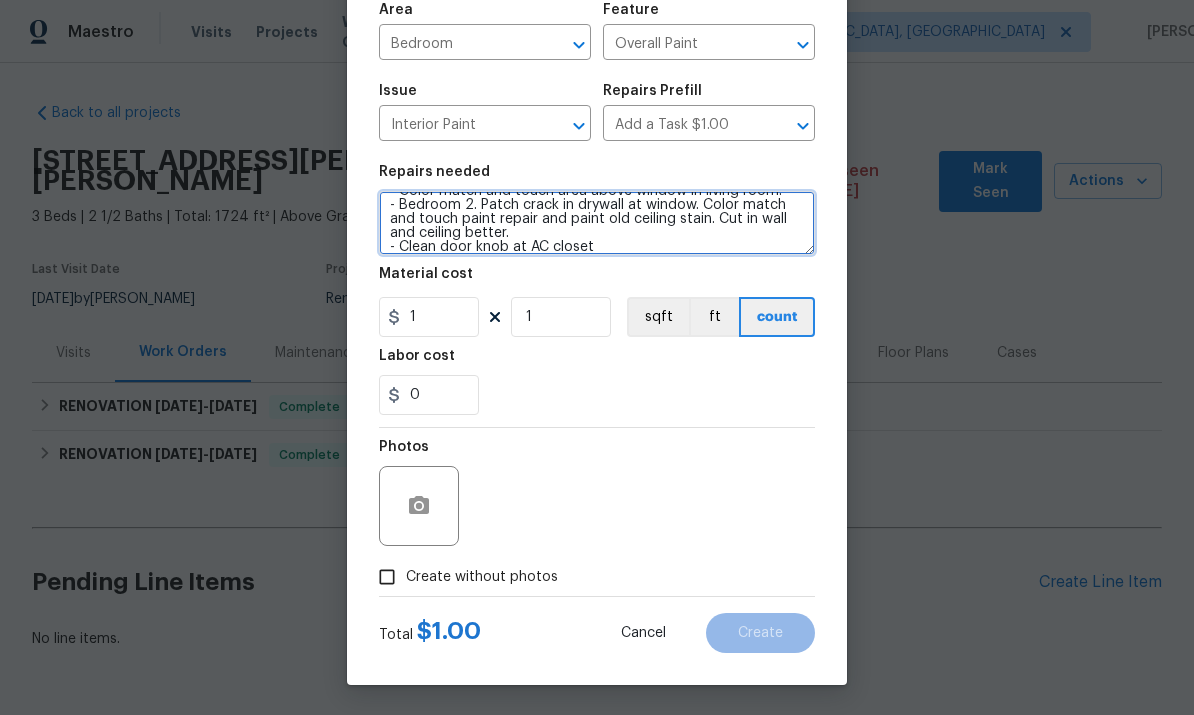 type on "FROM [PERSON_NAME]
- Color match and touch area above window in living room.
- Bedroom 2. Patch crack in drywall at window. Color match and touch paint repair and paint old ceiling stain. Cut in wall and ceiling better.
- Clean door knob at AC closet" 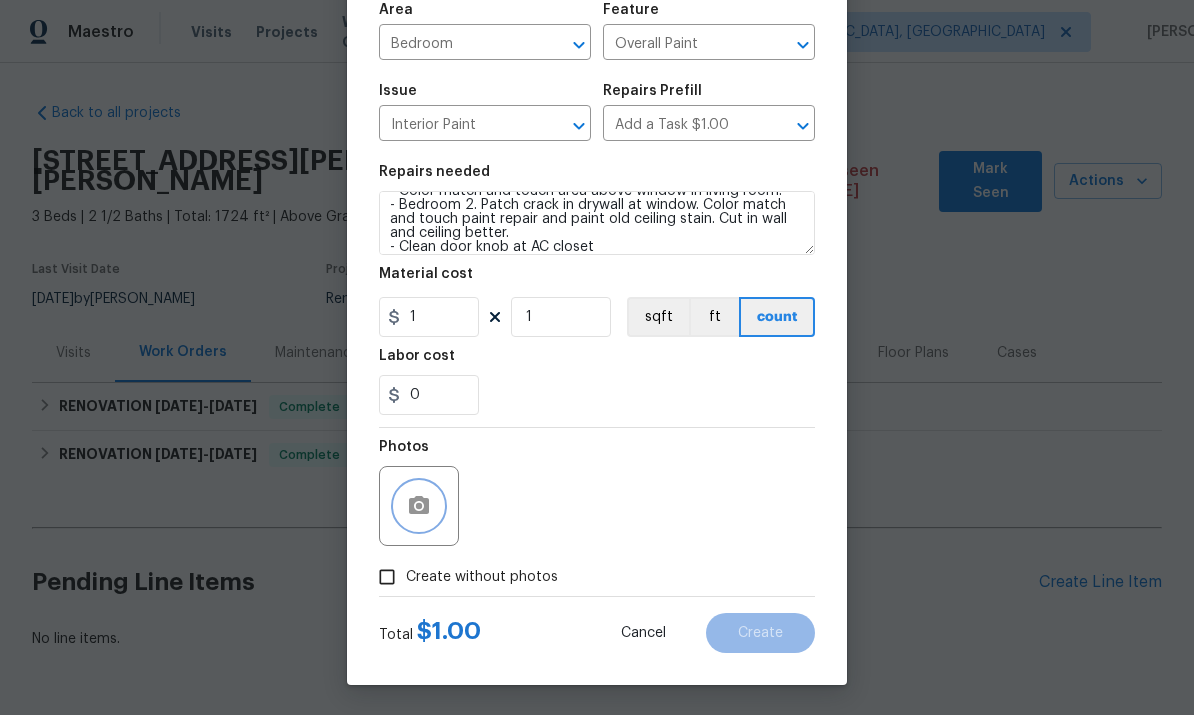 click 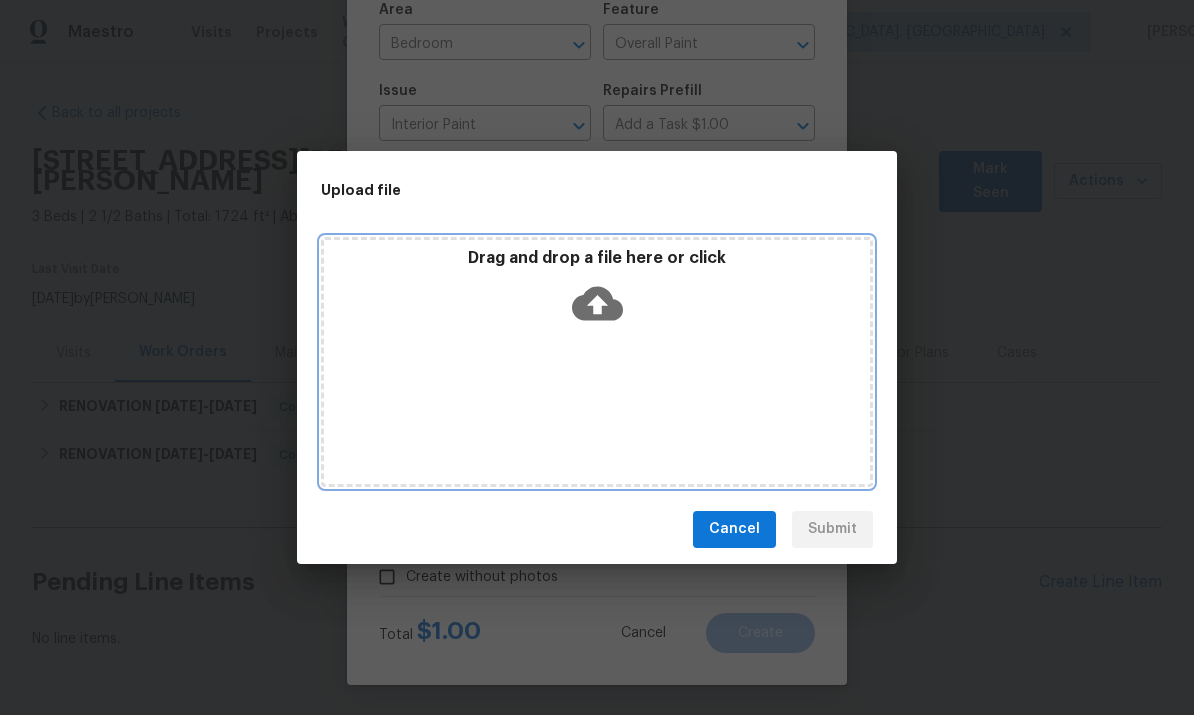 click 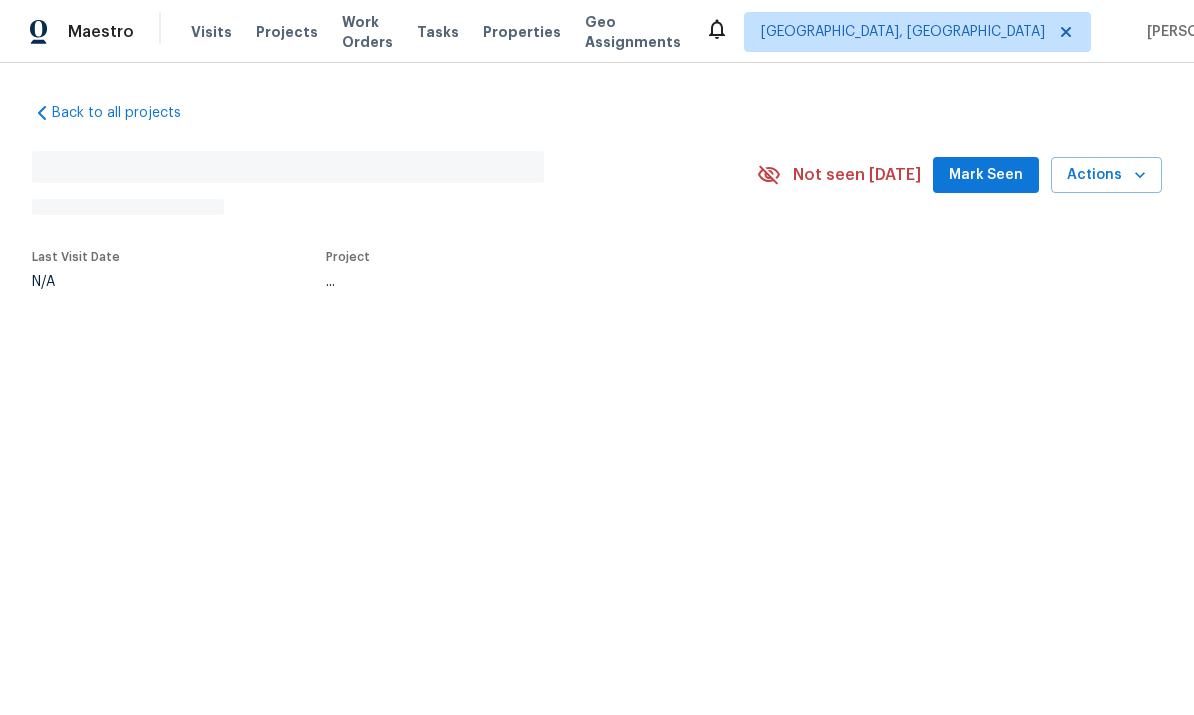scroll, scrollTop: 0, scrollLeft: 0, axis: both 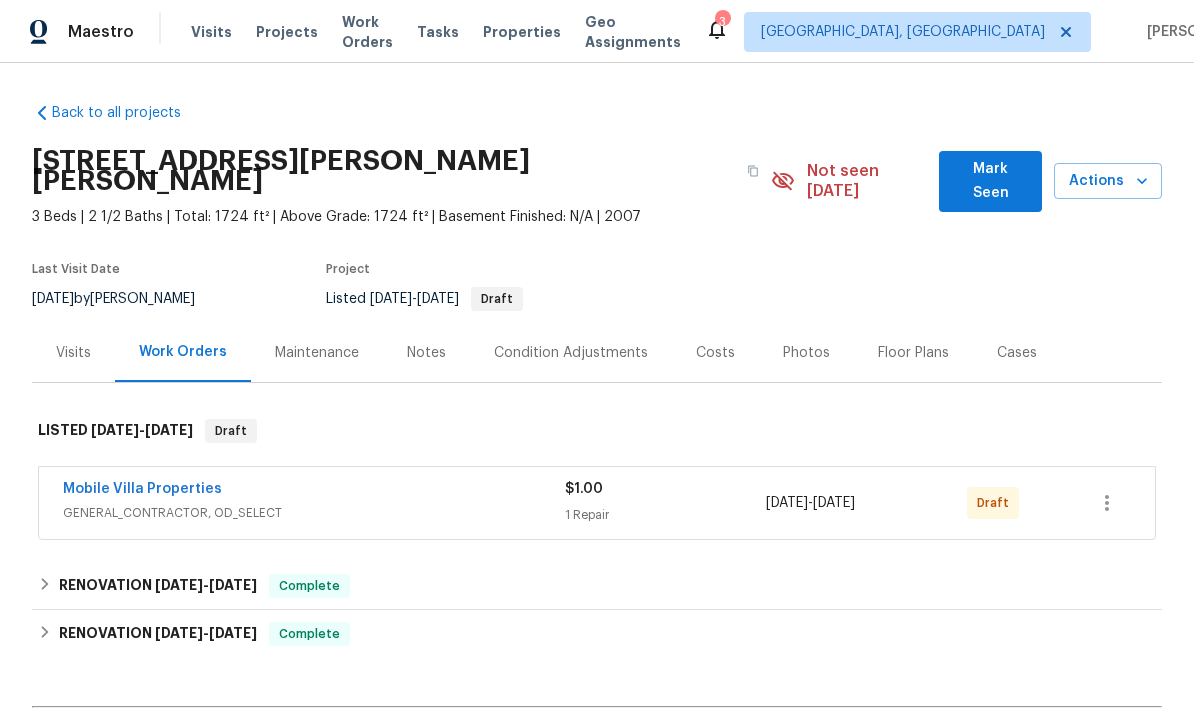 click on "Mobile Villa Properties GENERAL_CONTRACTOR, OD_SELECT $1.00 1 Repair [DATE]  -  [DATE] Draft" at bounding box center [597, 503] 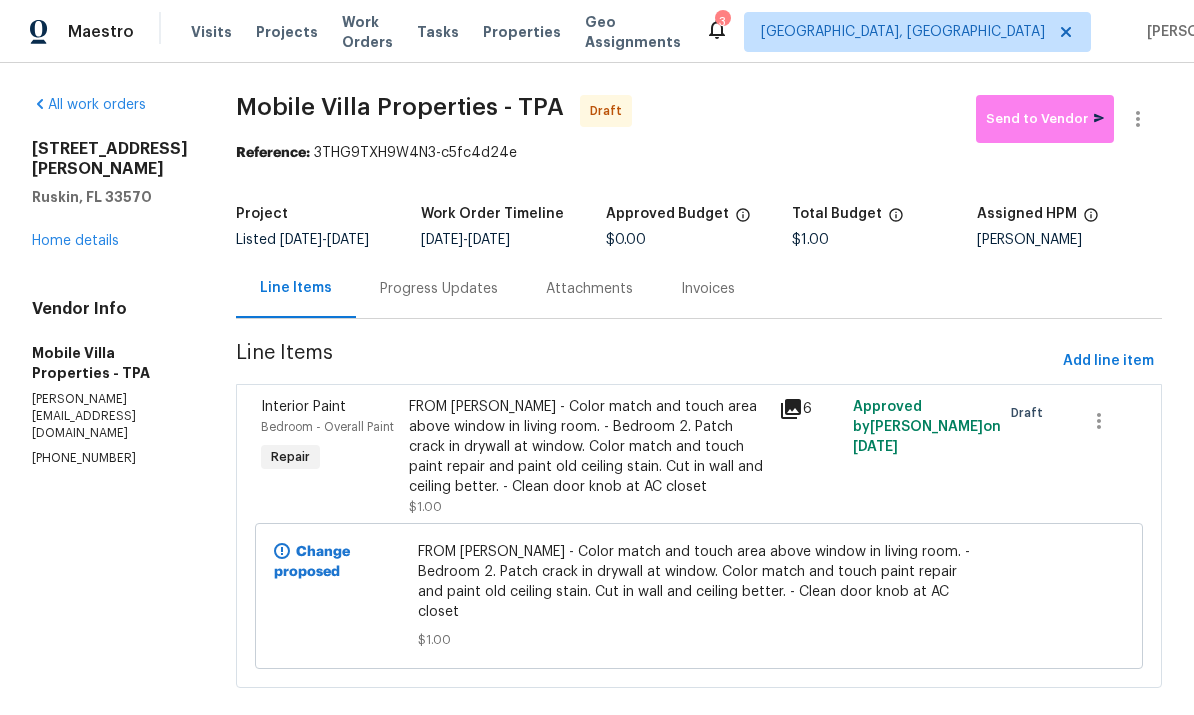scroll, scrollTop: 10, scrollLeft: 0, axis: vertical 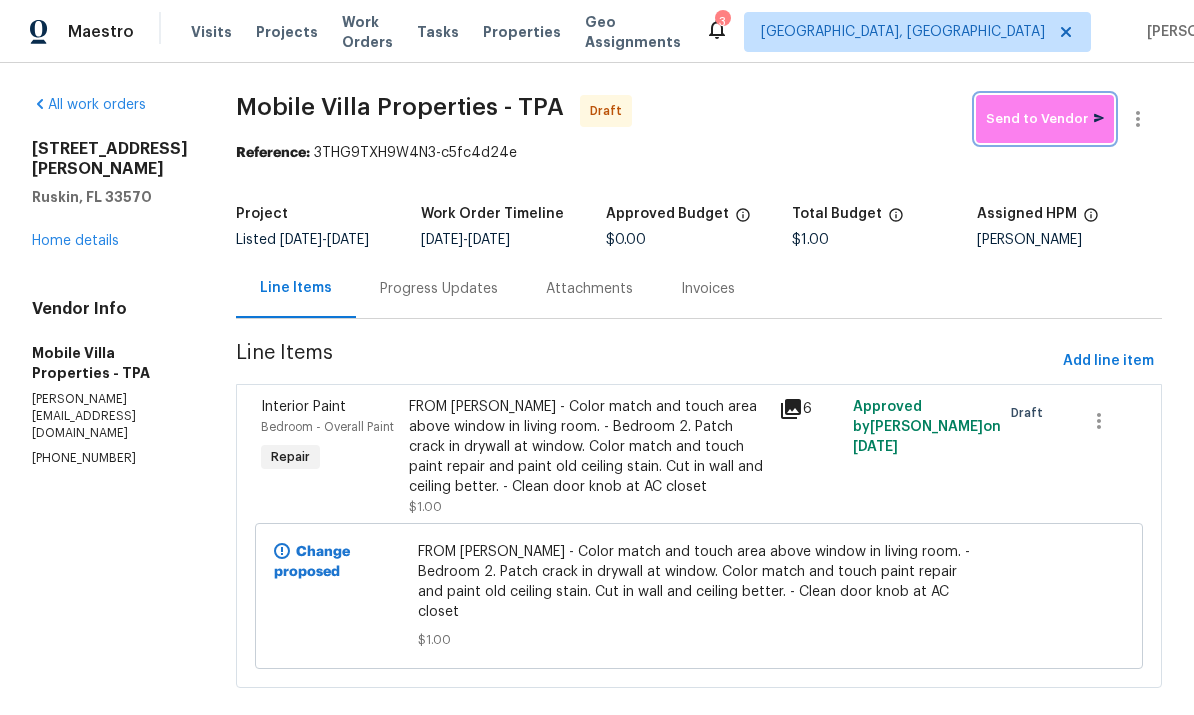 click on "Send to Vendor" at bounding box center (1045, 119) 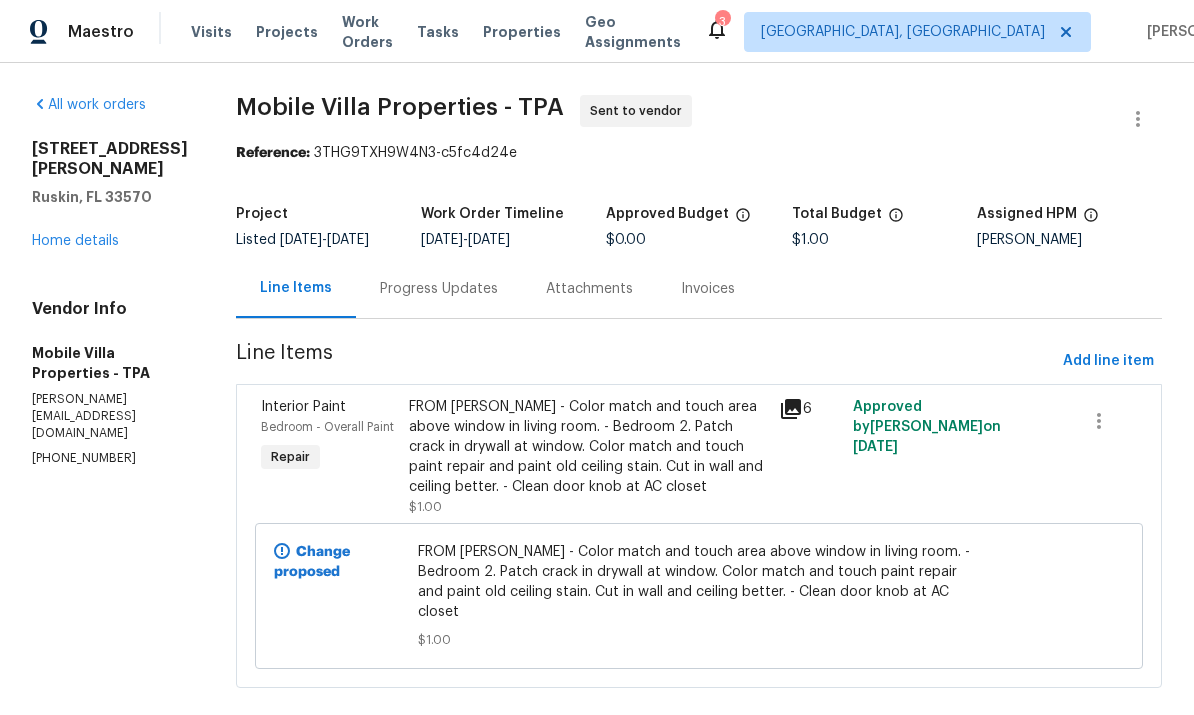 click on "Home details" at bounding box center (75, 241) 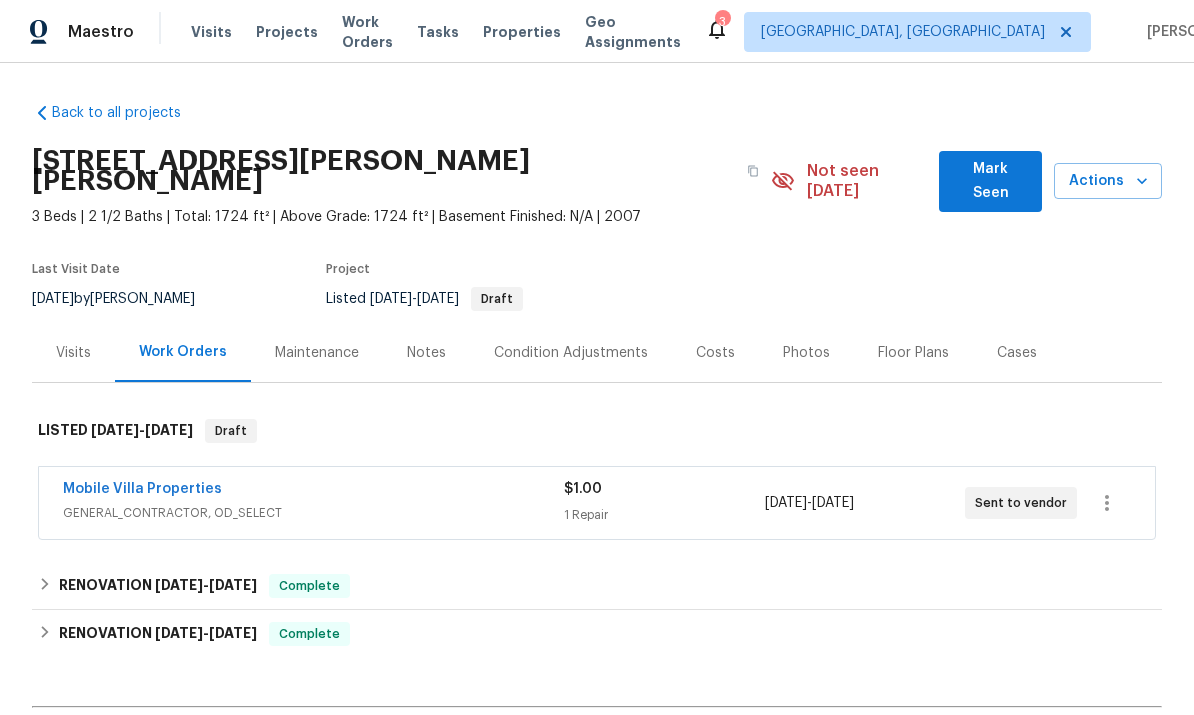click on "Notes" at bounding box center [426, 353] 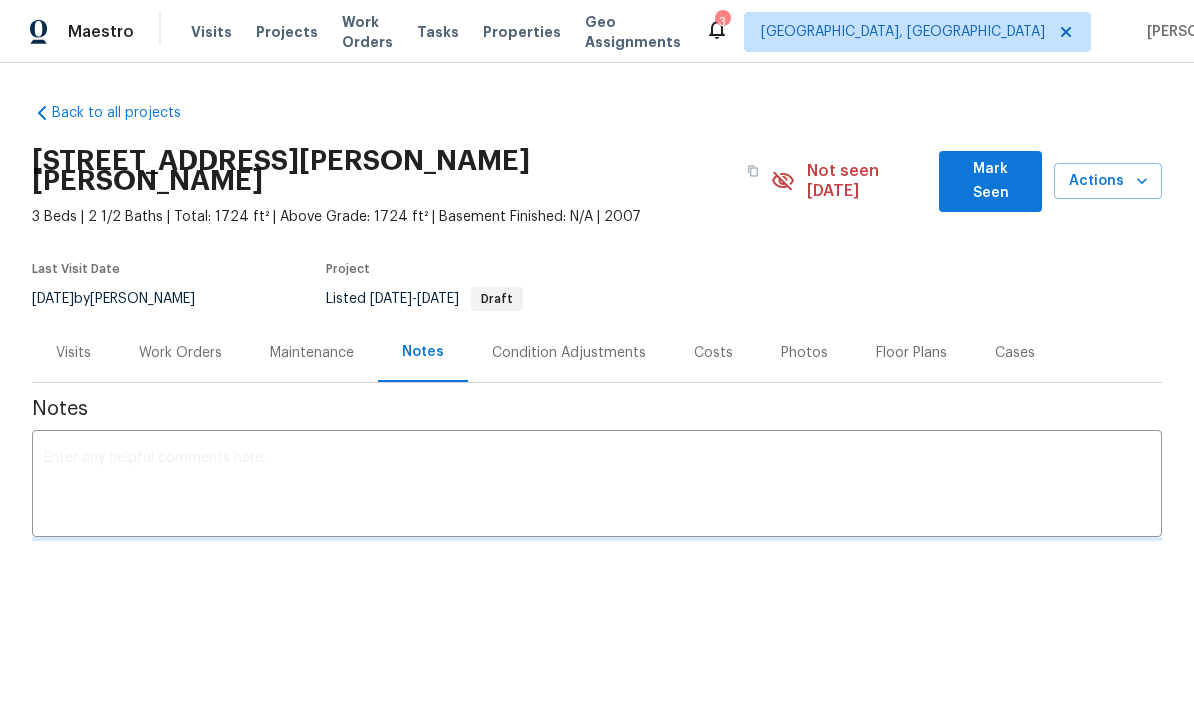 scroll, scrollTop: 0, scrollLeft: 0, axis: both 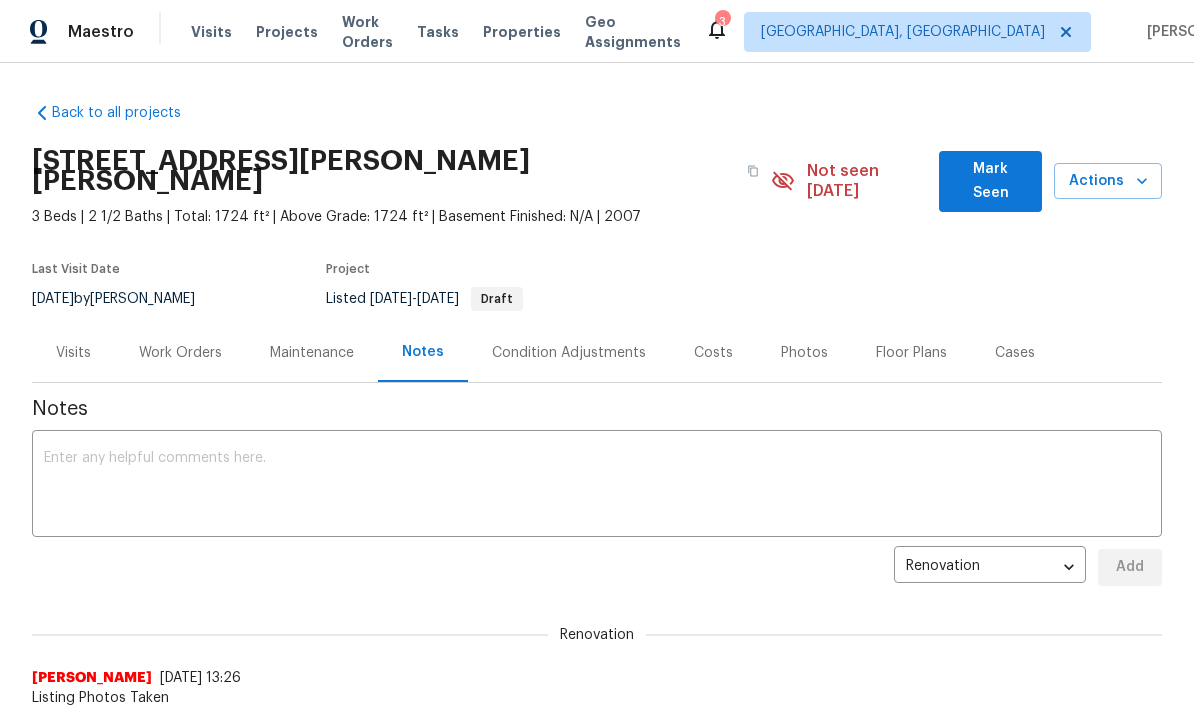 click at bounding box center (597, 486) 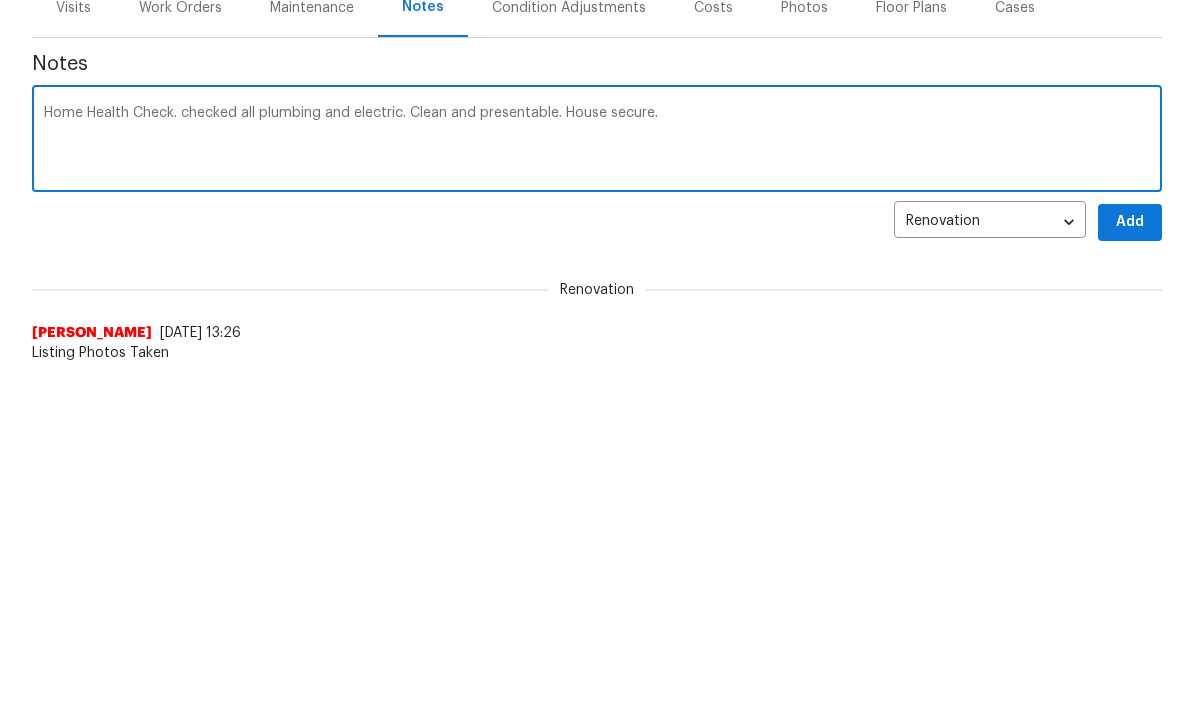 type on "Home Health Check. checked all plumbing and electric. Clean and presentable. House secure." 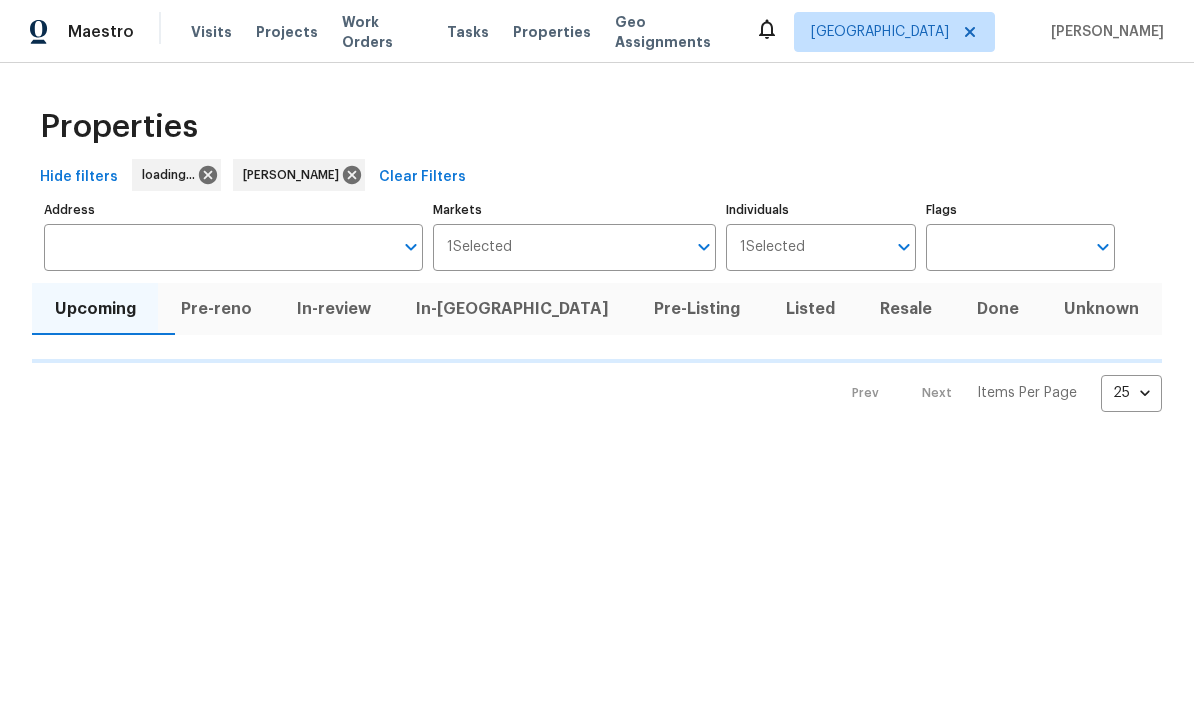 scroll, scrollTop: 0, scrollLeft: 0, axis: both 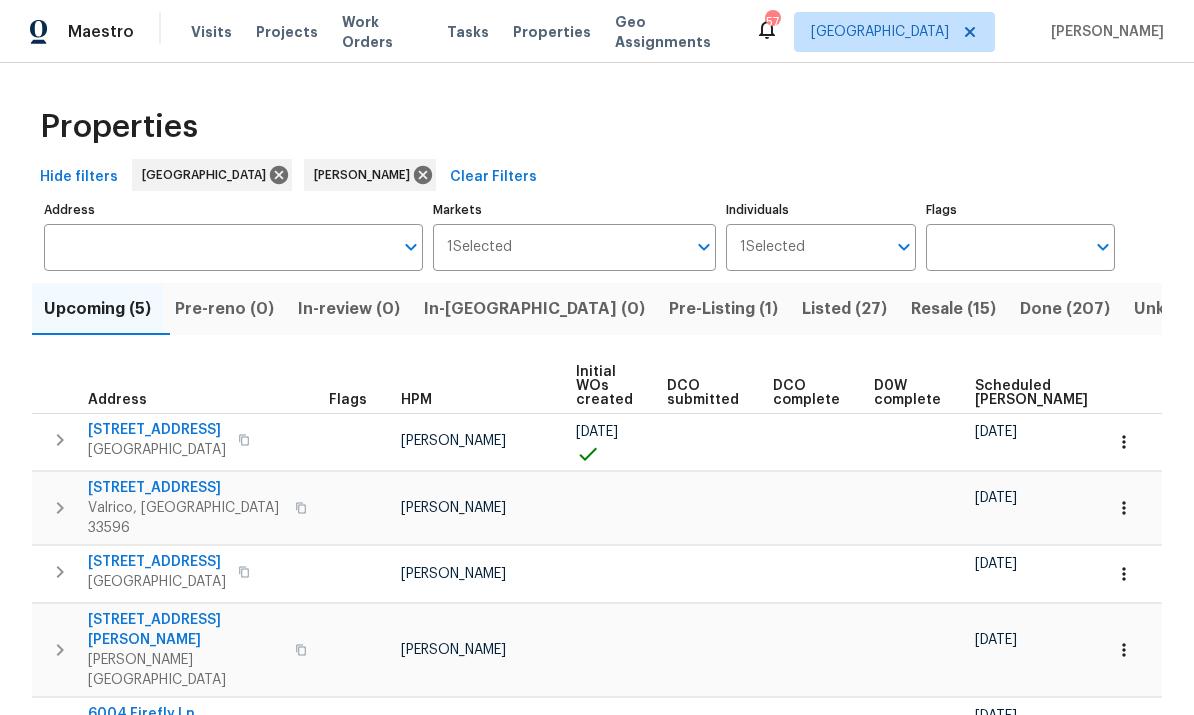 click on "Address" at bounding box center [218, 247] 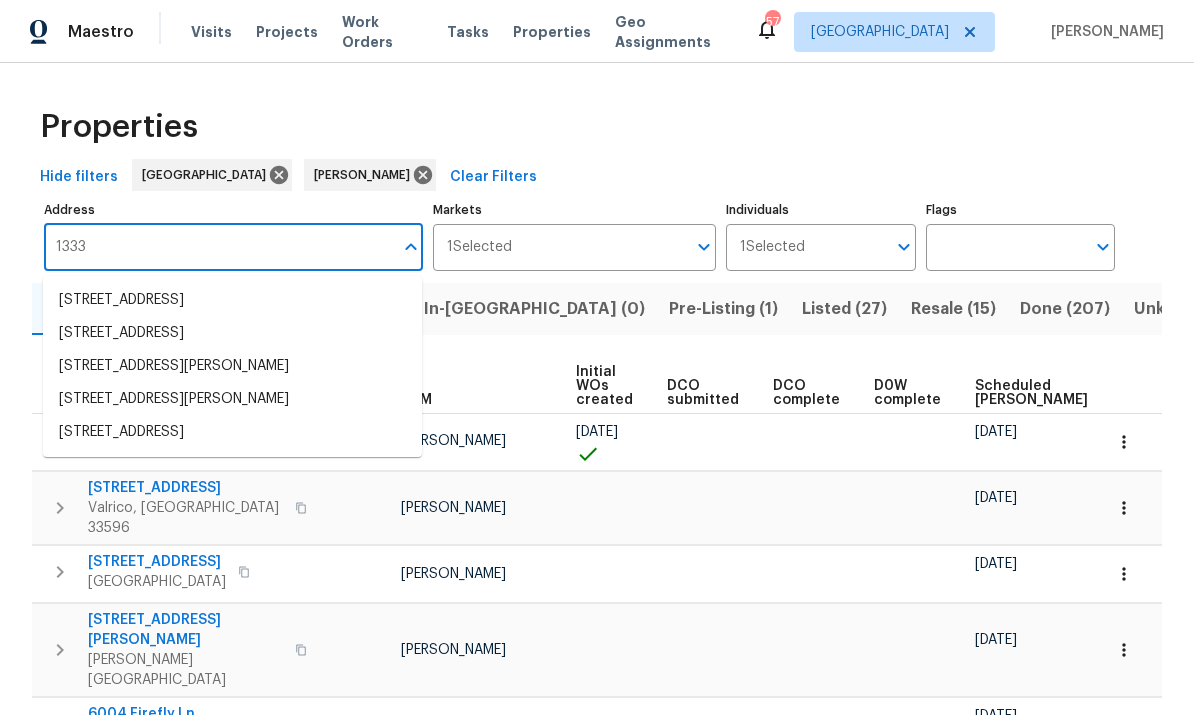 type on "13338" 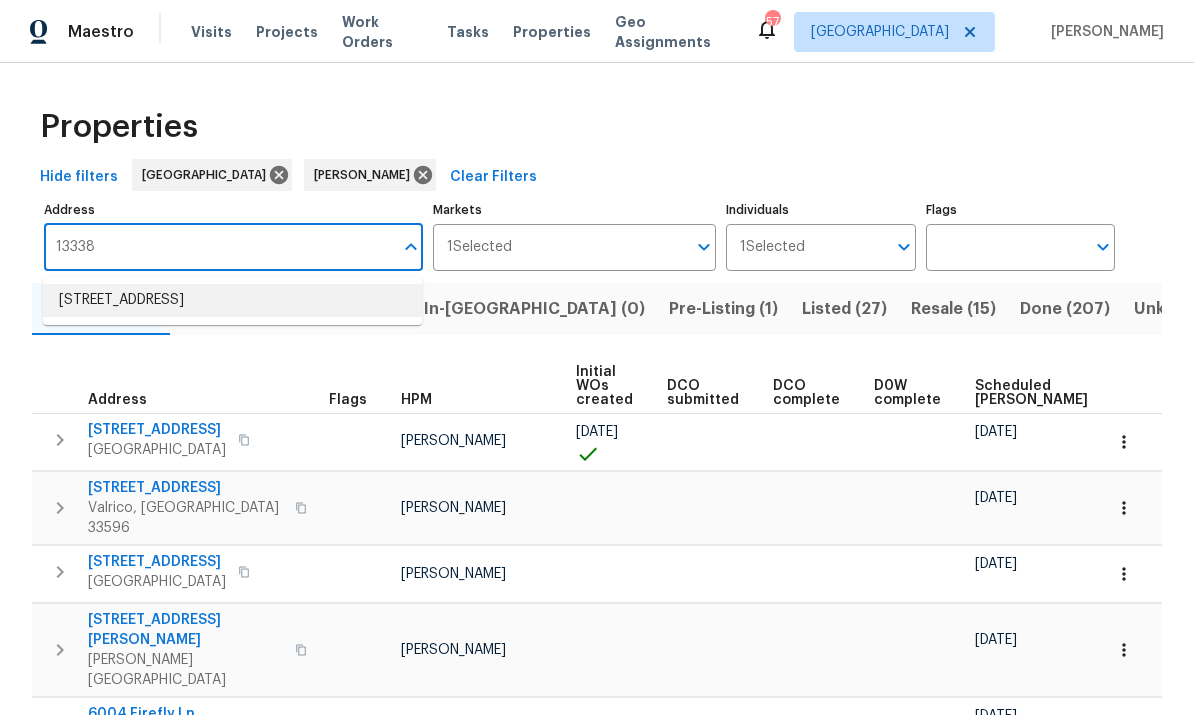 click on "13338 Evening Sunset Ln Riverview FL 33579" at bounding box center (232, 300) 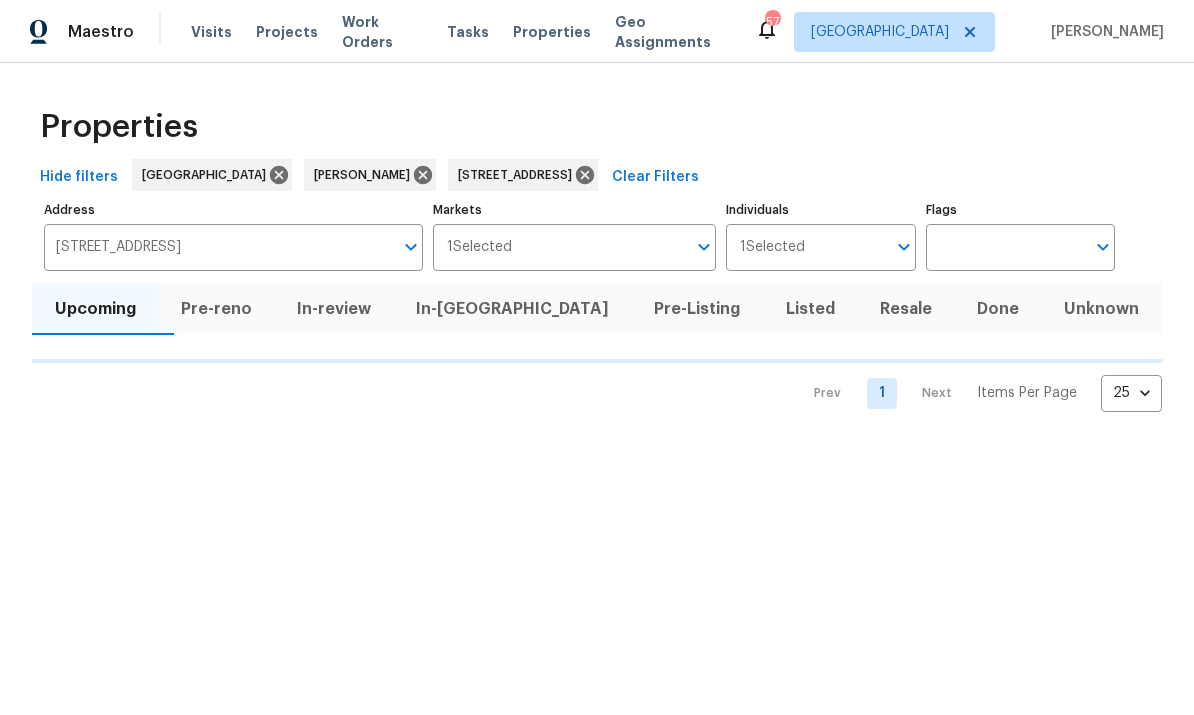 scroll, scrollTop: 0, scrollLeft: 0, axis: both 